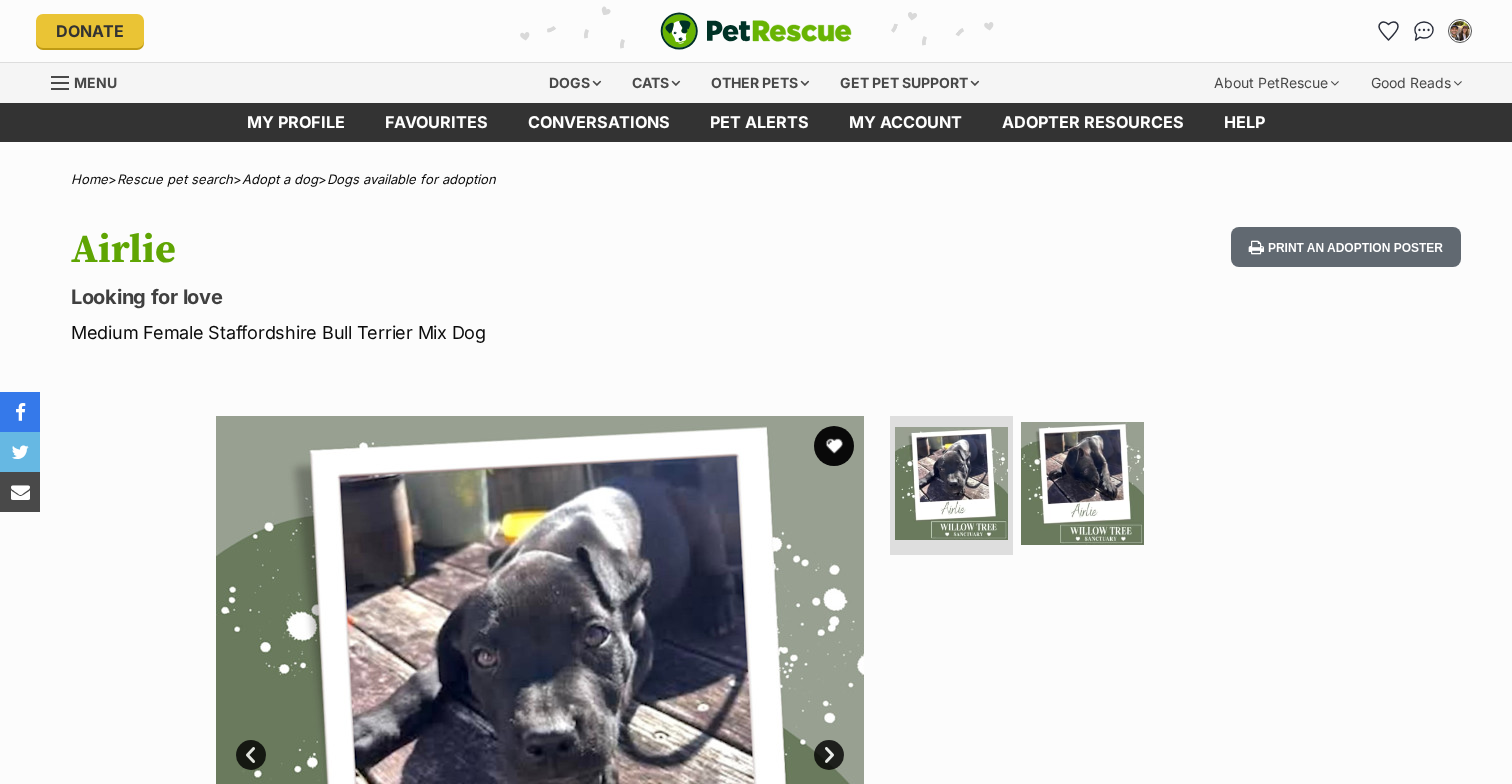 scroll, scrollTop: 0, scrollLeft: 0, axis: both 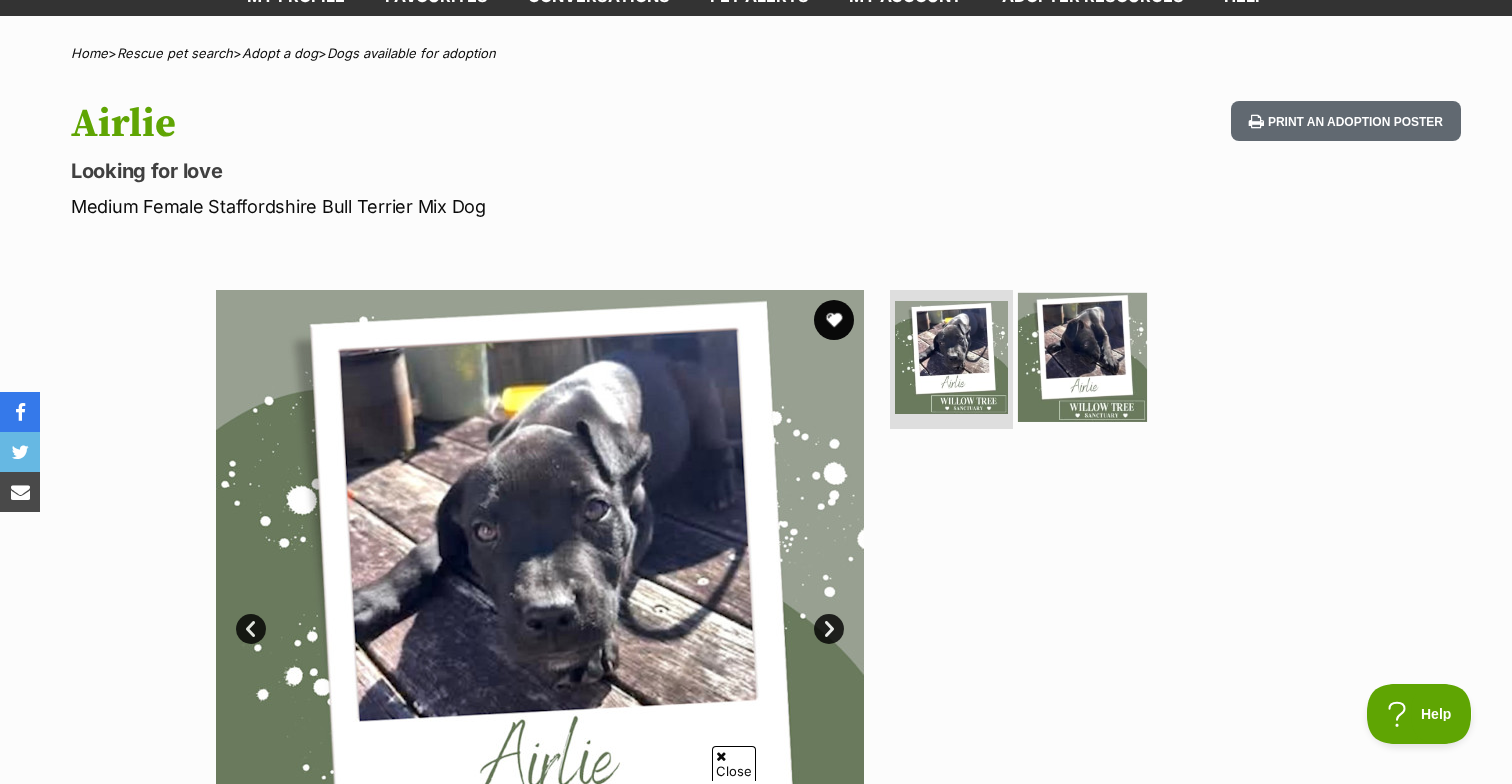 click at bounding box center (1082, 356) 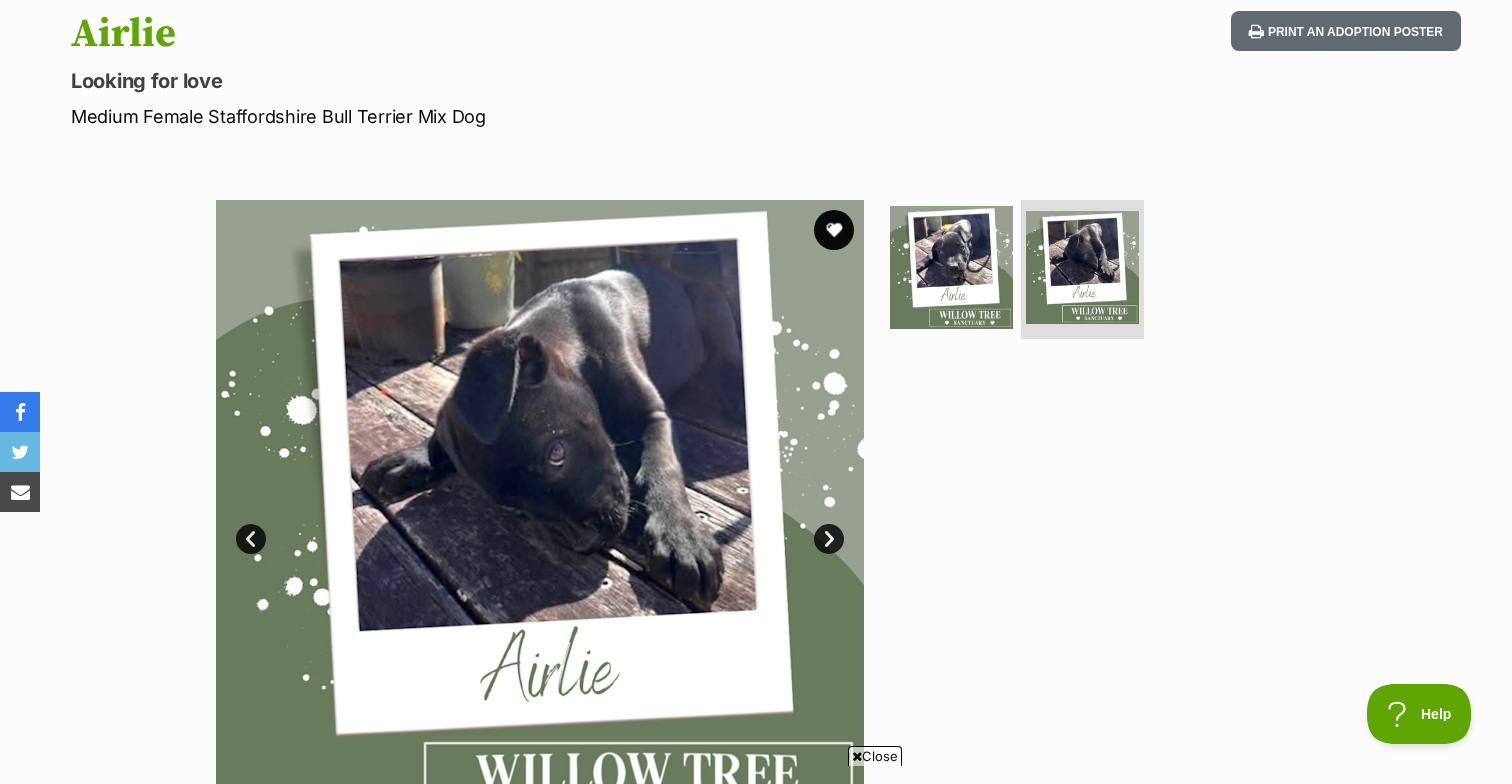scroll, scrollTop: 223, scrollLeft: 0, axis: vertical 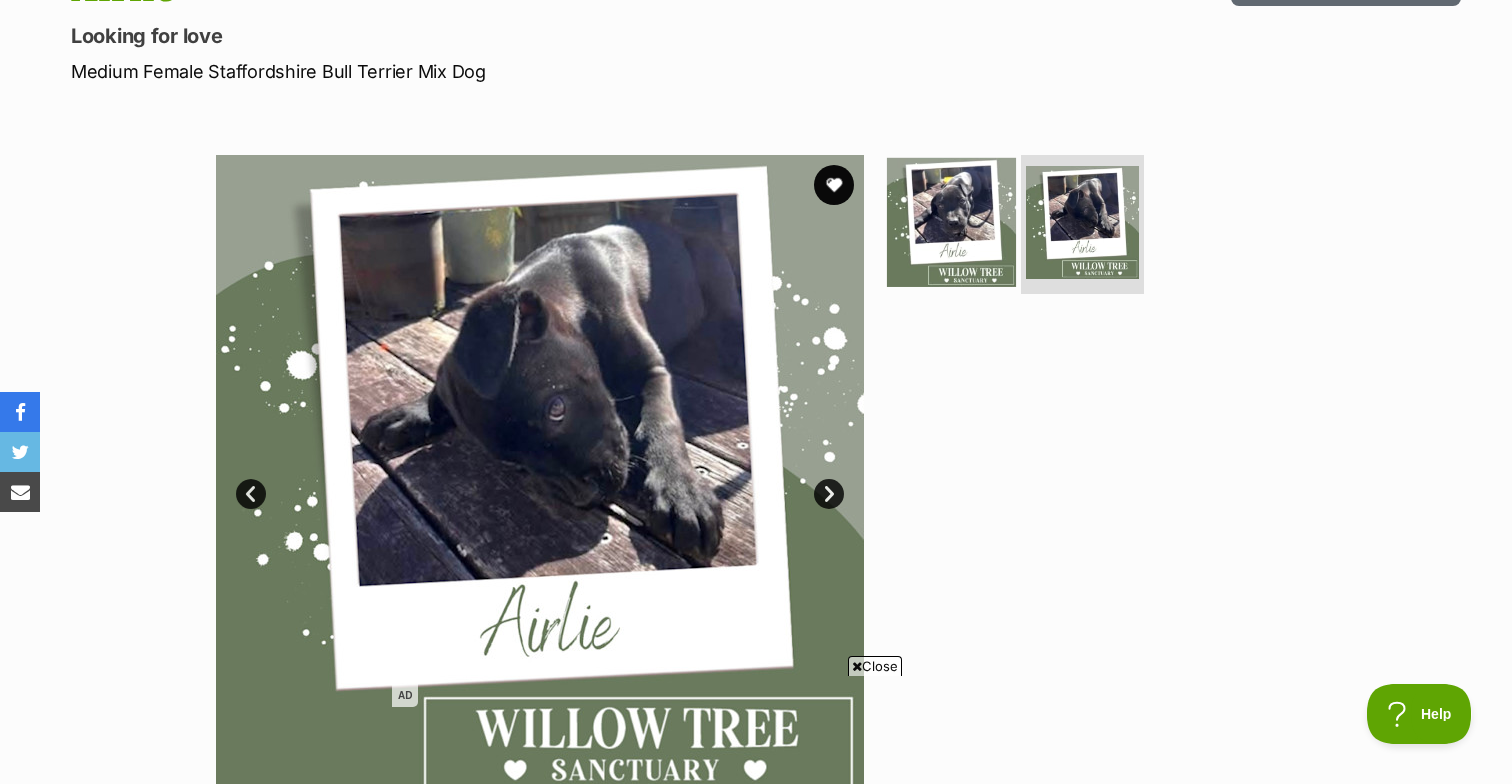 click at bounding box center (951, 221) 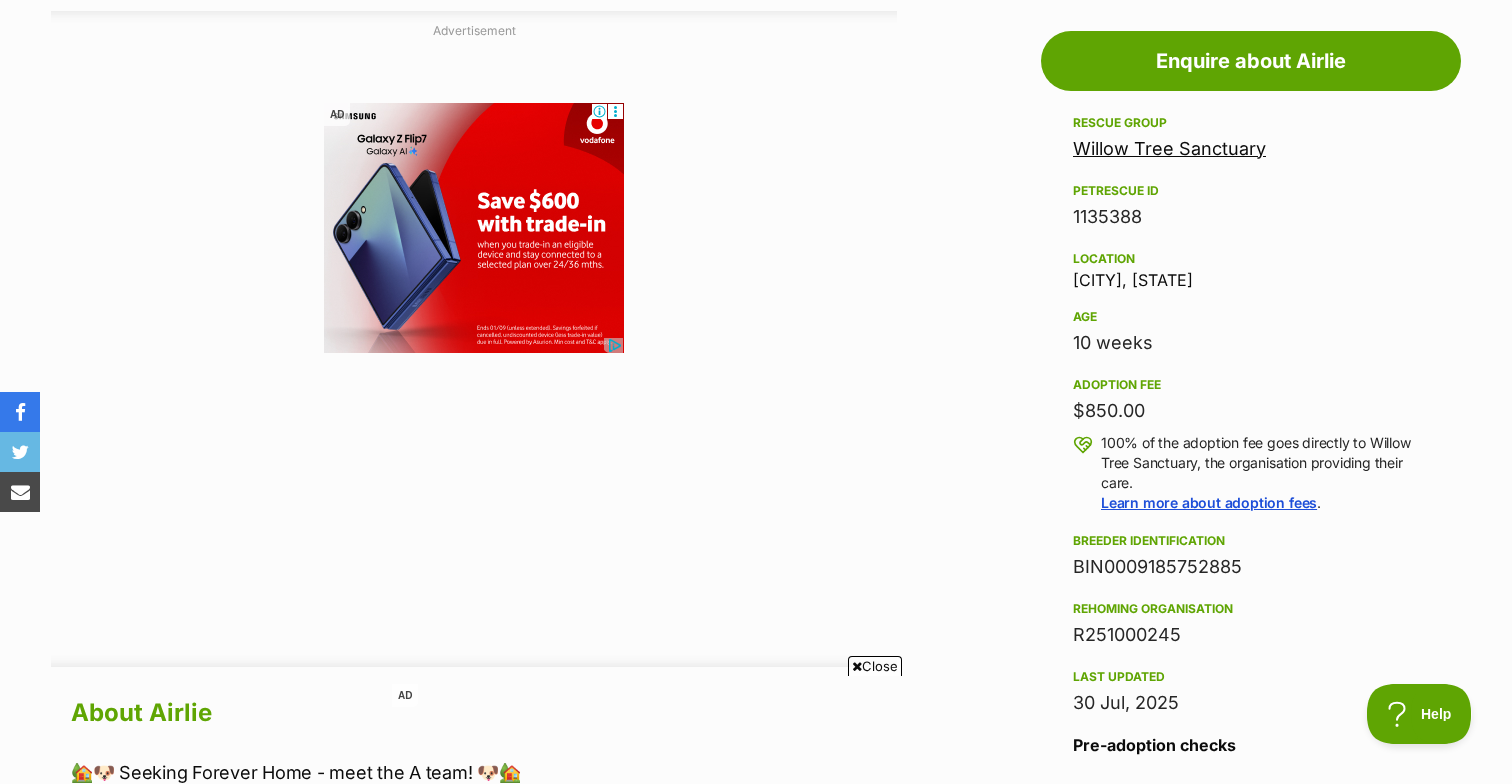 scroll, scrollTop: 1149, scrollLeft: 0, axis: vertical 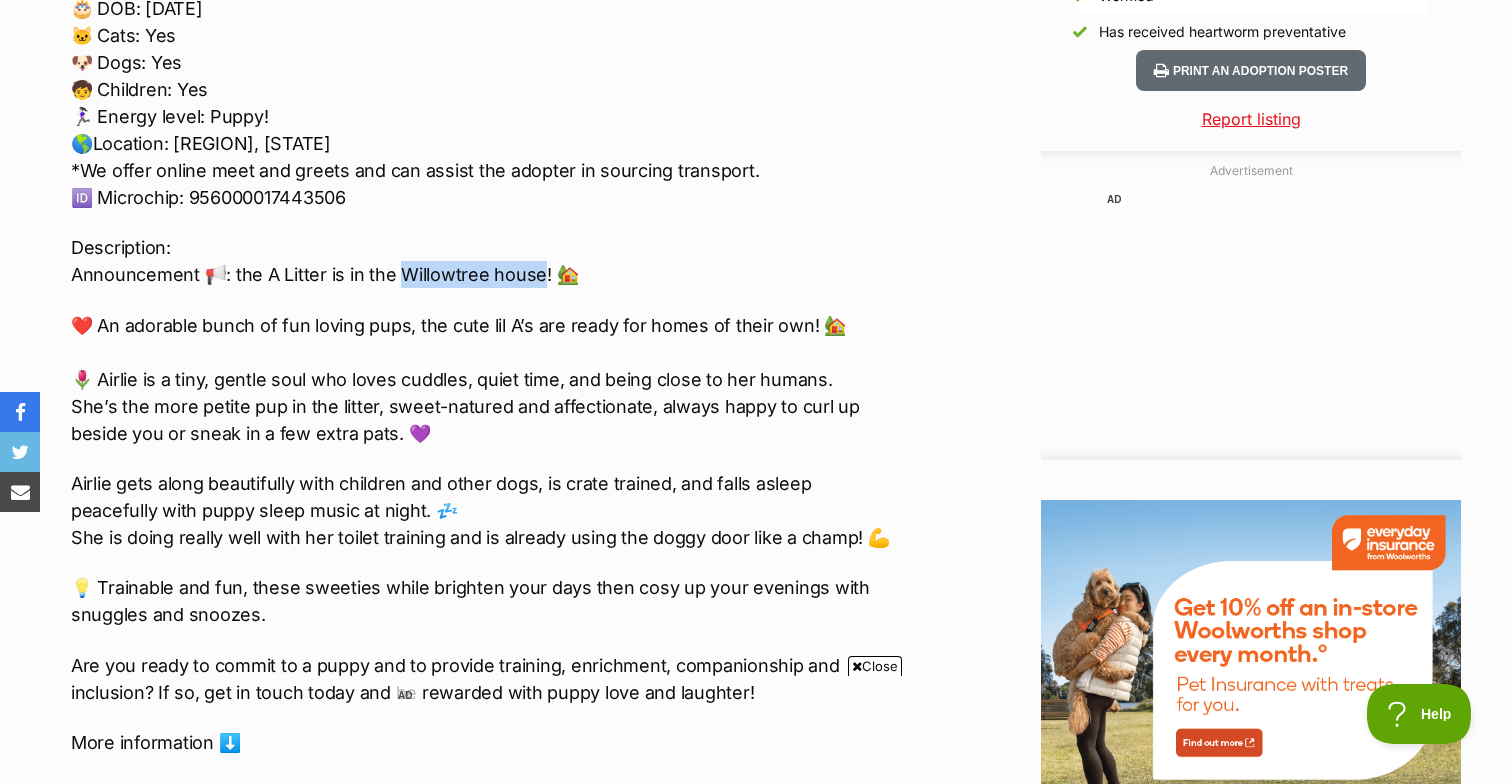 drag, startPoint x: 394, startPoint y: 264, endPoint x: 533, endPoint y: 269, distance: 139.0899 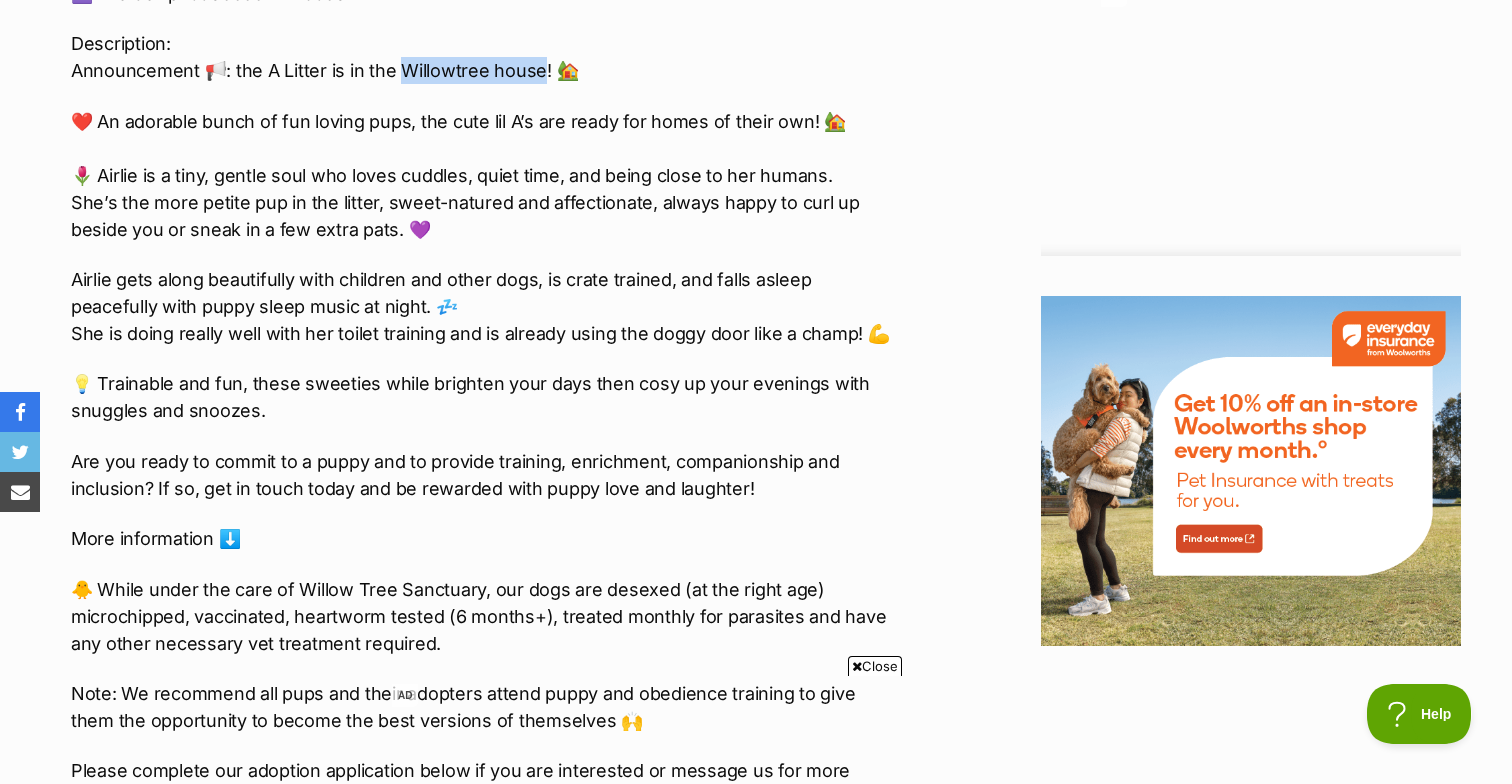 scroll, scrollTop: 2230, scrollLeft: 0, axis: vertical 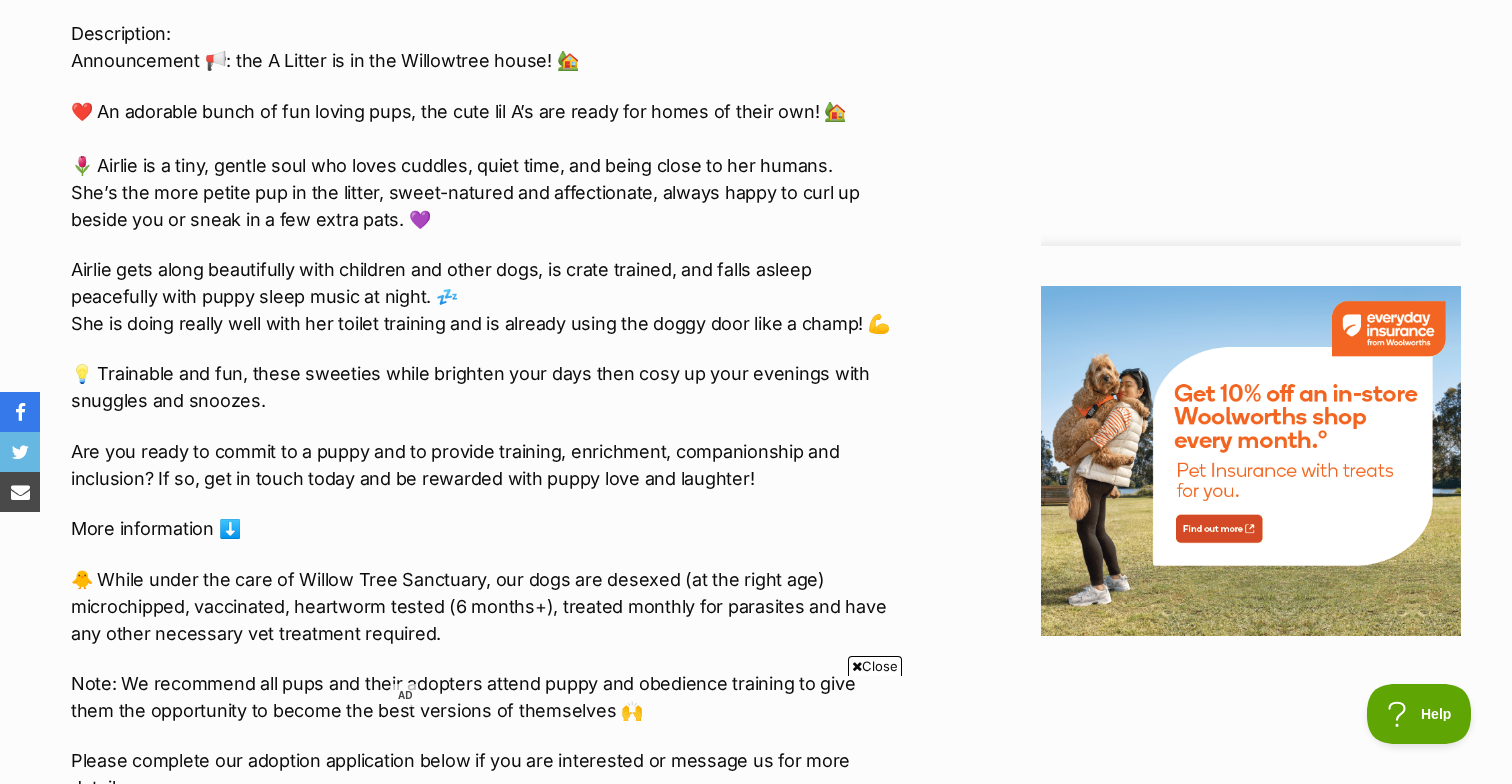 click on "About Airlie
🏡🐶 Seeking Forever Home - meet the A team! 🐶🏡
Name: Airlie
Breed: Staffy x
Gender: Female
Size: Estimated adult size - Medium
🎂 DOB: 23/05/2025
🐱 Cats: Yes
🐶 Dogs: Yes
🧒 Children: Yes
🏃🏻‍♀️ Energy level: Puppy!
🌎Location: North Coast, NSW
*We offer online meet and greets and can assist the adopter in sourcing transport.
🆔 Microchip: 956000017443506
Description:
Announcement 📢: the A Litter is in the Willowtree house! 🏡
❤️ An adorable bunch of fun loving pups, the cute lil A’s are ready for homes of their own! 🏡
🌷 Airlie is a tiny, gentle soul who loves cuddles, quiet time, and being close to her humans.
She’s the more petite pup in the litter, sweet-natured and affectionate, always happy to curl up beside you or sneak in a few extra pats. 💜
Airlie gets along beautifully with children and other dogs, is crate trained, and falls asleep peacefully with puppy sleep music at night. 💤" at bounding box center (474, 470) 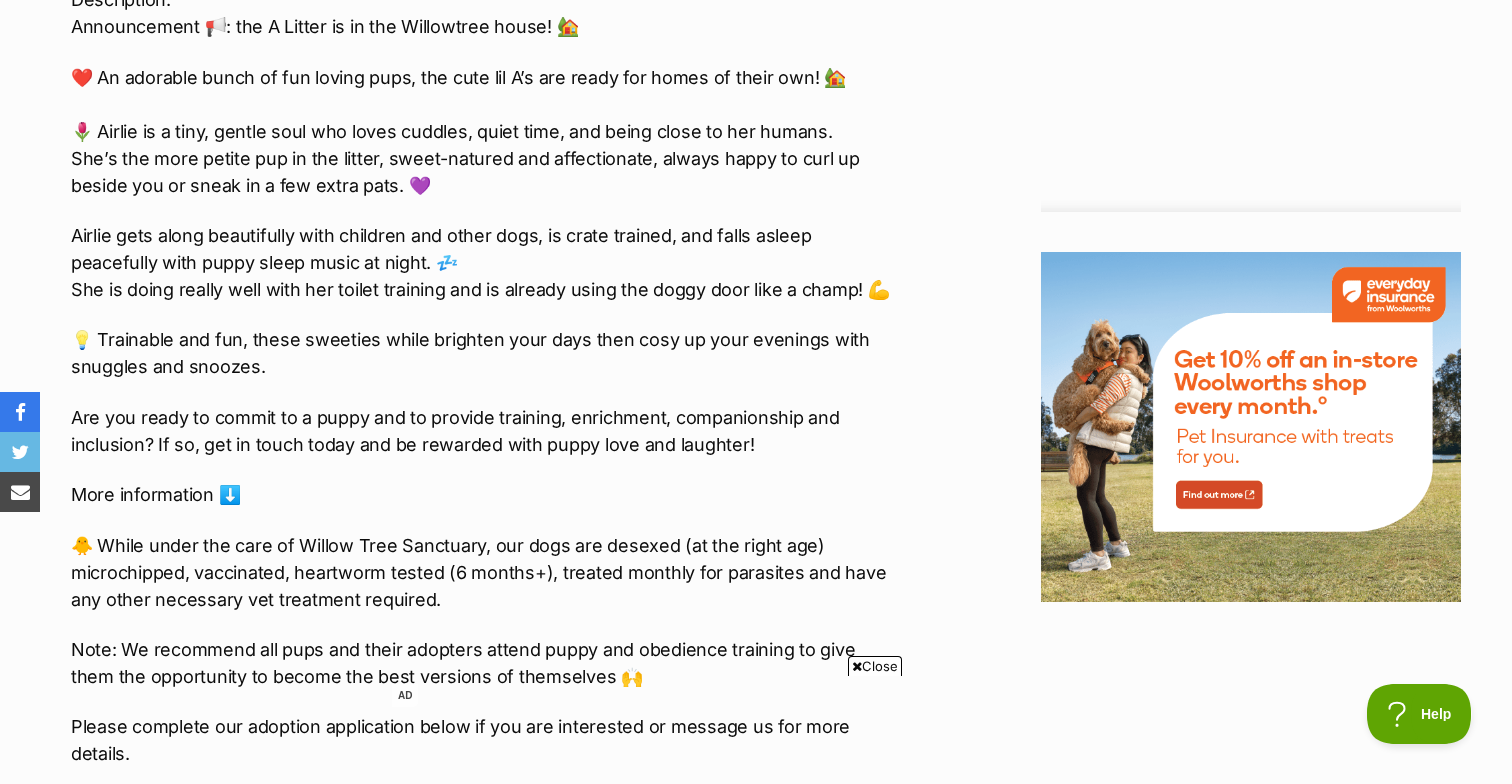 scroll, scrollTop: 2256, scrollLeft: 0, axis: vertical 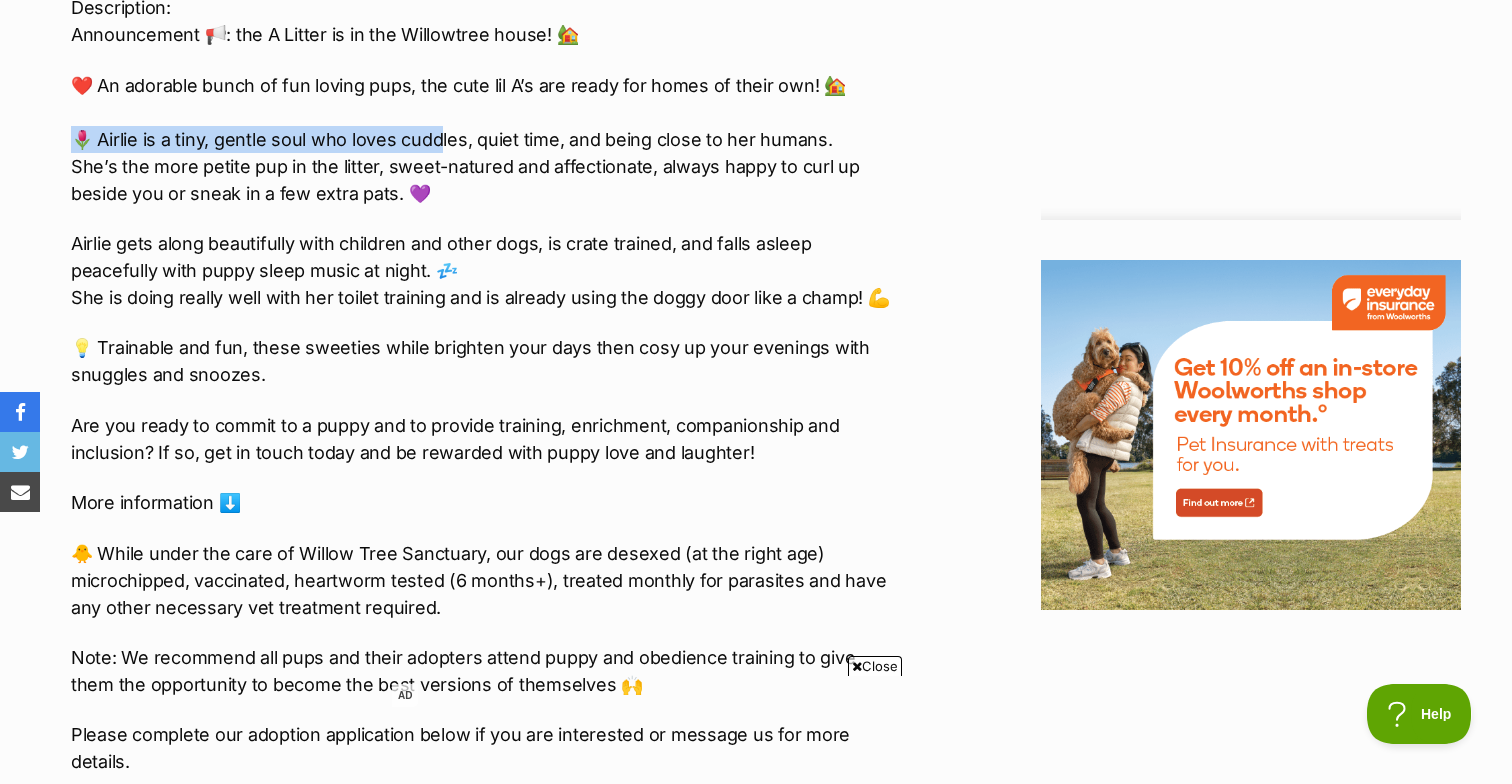 drag, startPoint x: 70, startPoint y: 140, endPoint x: 445, endPoint y: 136, distance: 375.02133 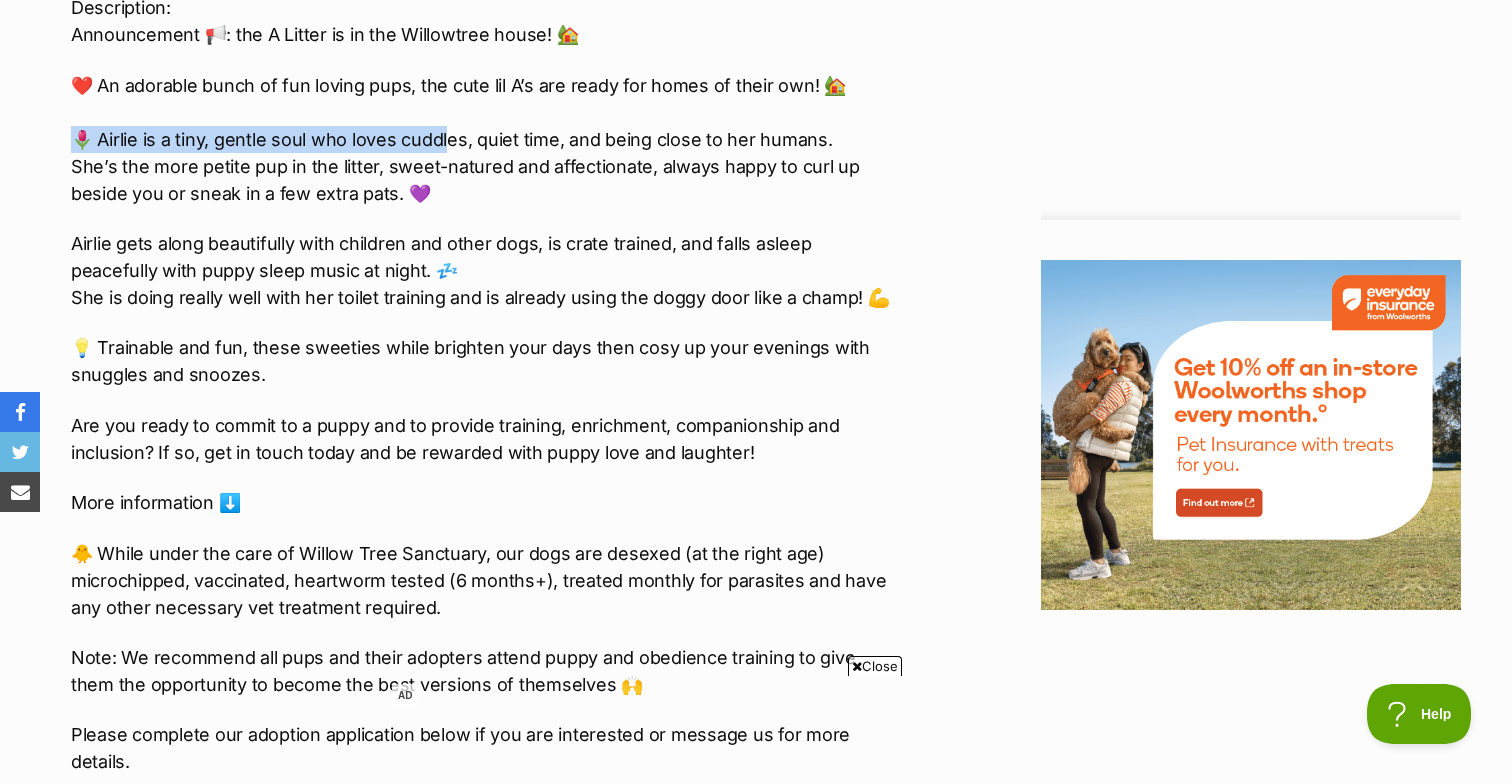 click on "❤️ An adorable bunch of fun loving pups, the cute lil A’s are ready for homes of their own! 🏡
🌷 Airlie is a tiny, gentle soul who loves cuddles, quiet time, and being close to her humans.
She’s the more petite pup in the litter, sweet-natured and affectionate, always happy to curl up beside you or sneak in a few extra pats. 💜" at bounding box center (484, 139) 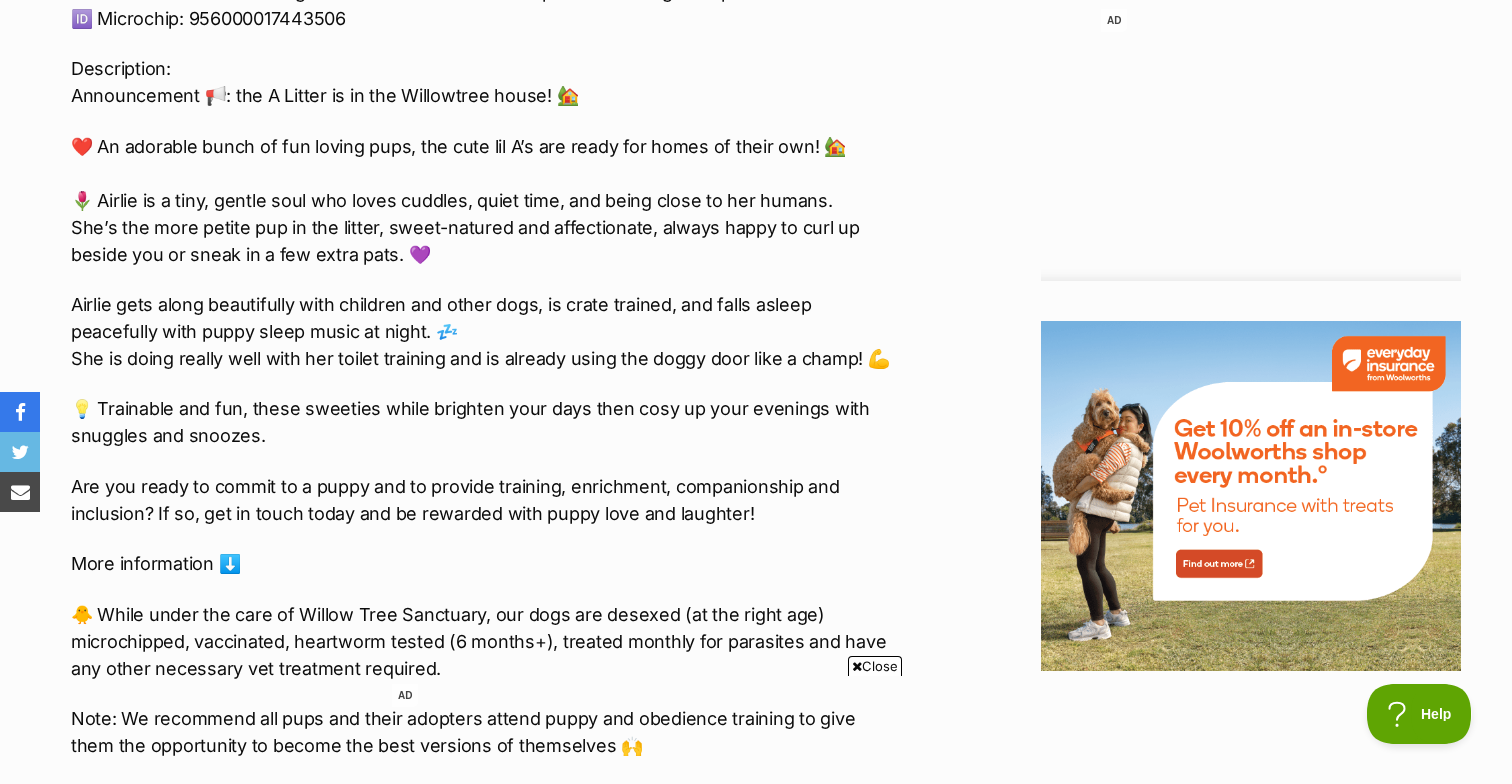scroll, scrollTop: 2192, scrollLeft: 0, axis: vertical 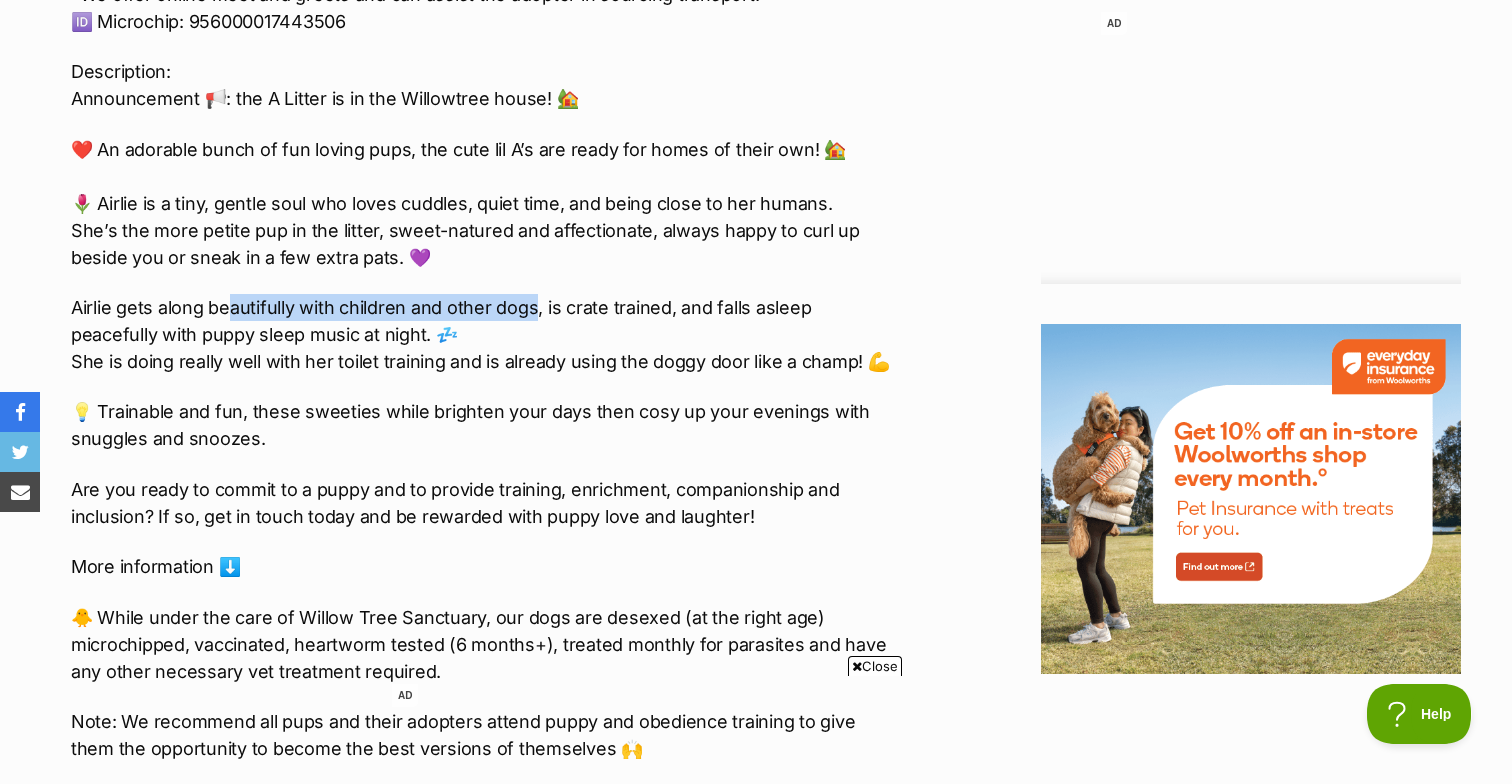 drag, startPoint x: 533, startPoint y: 306, endPoint x: 229, endPoint y: 309, distance: 304.0148 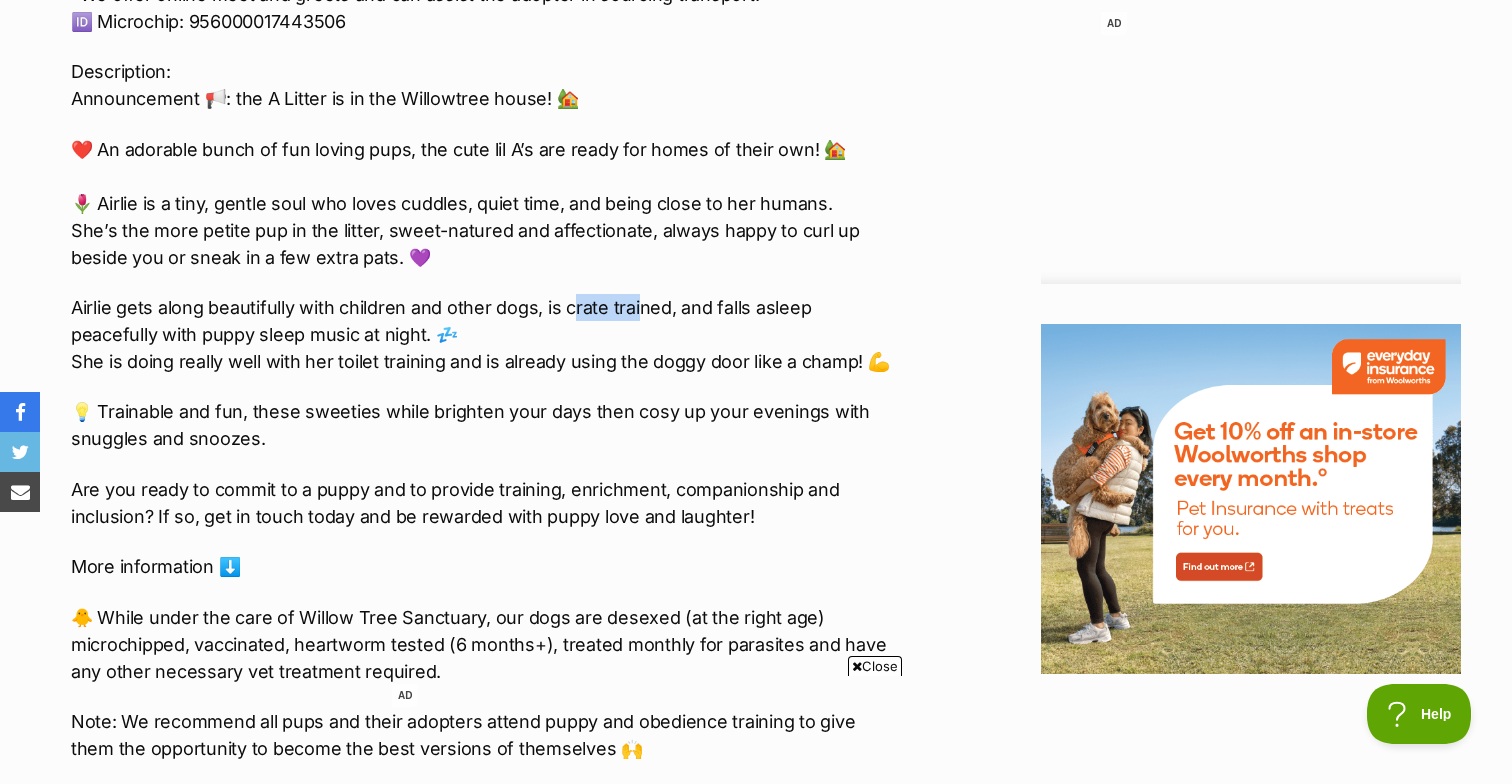 drag, startPoint x: 570, startPoint y: 310, endPoint x: 637, endPoint y: 310, distance: 67 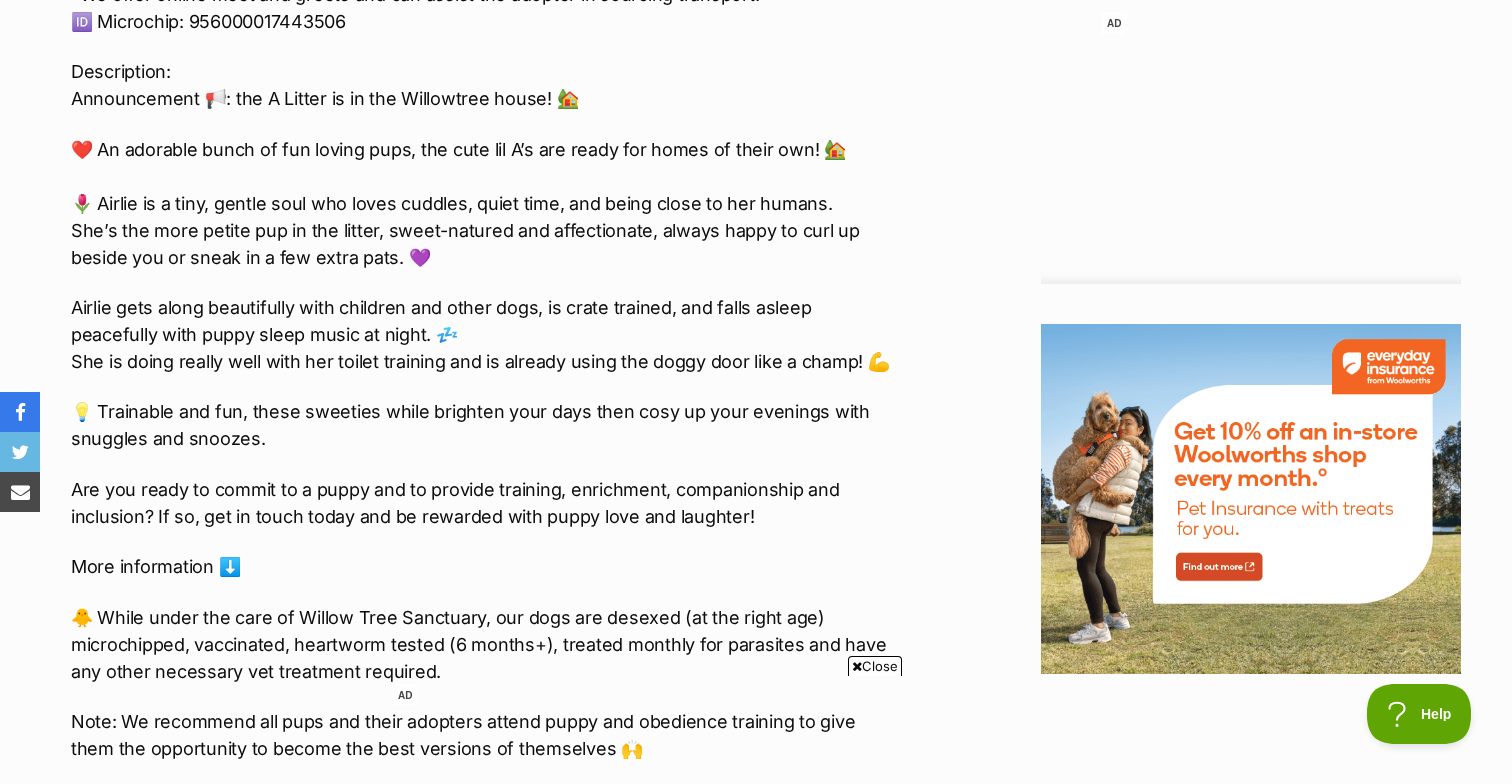 click on "Airlie gets along beautifully with children and other dogs, is crate trained, and falls asleep peacefully with puppy sleep music at night. 💤
She is doing really well with her toilet training and is already using the doggy door like a champ! 💪" at bounding box center (484, 334) 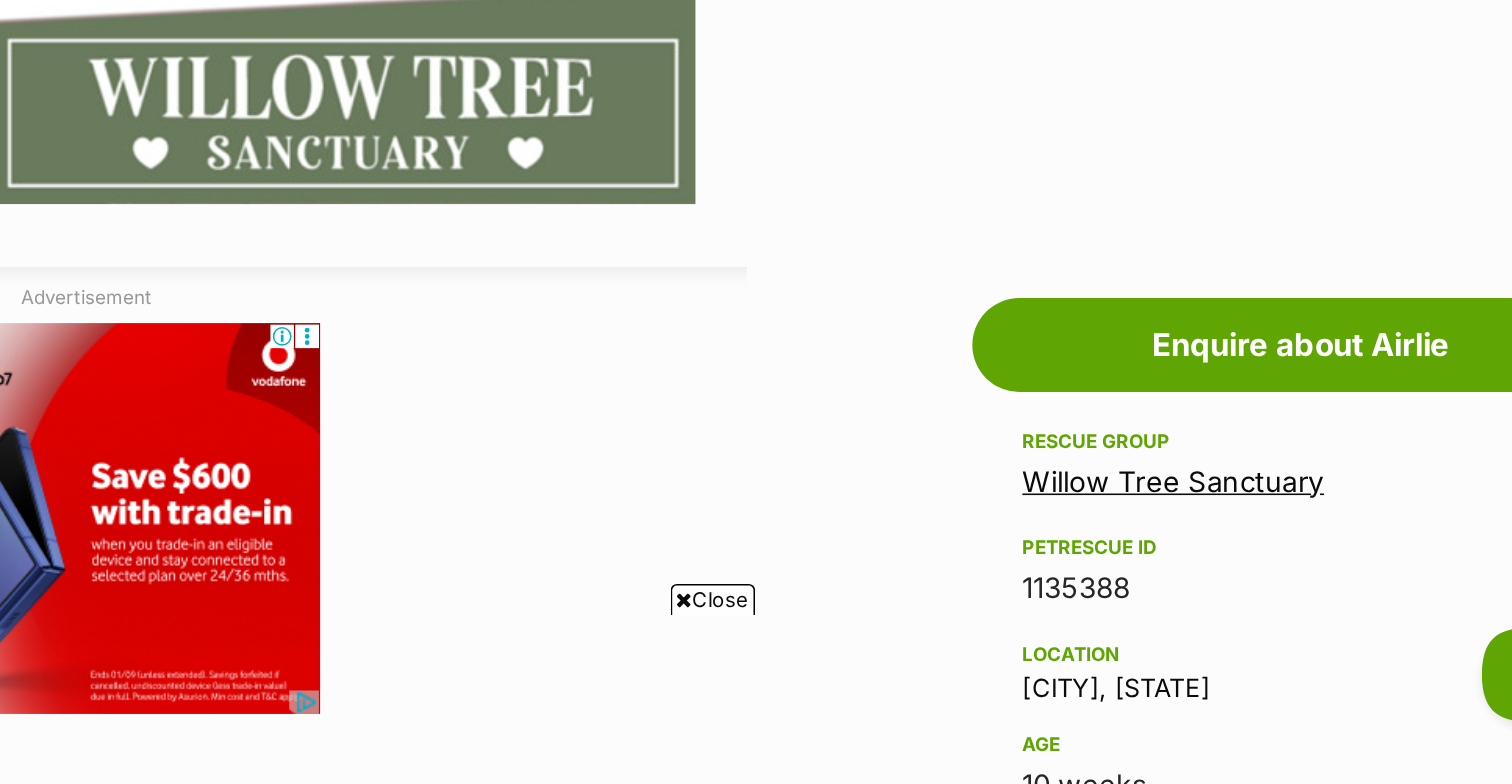scroll, scrollTop: 654, scrollLeft: 0, axis: vertical 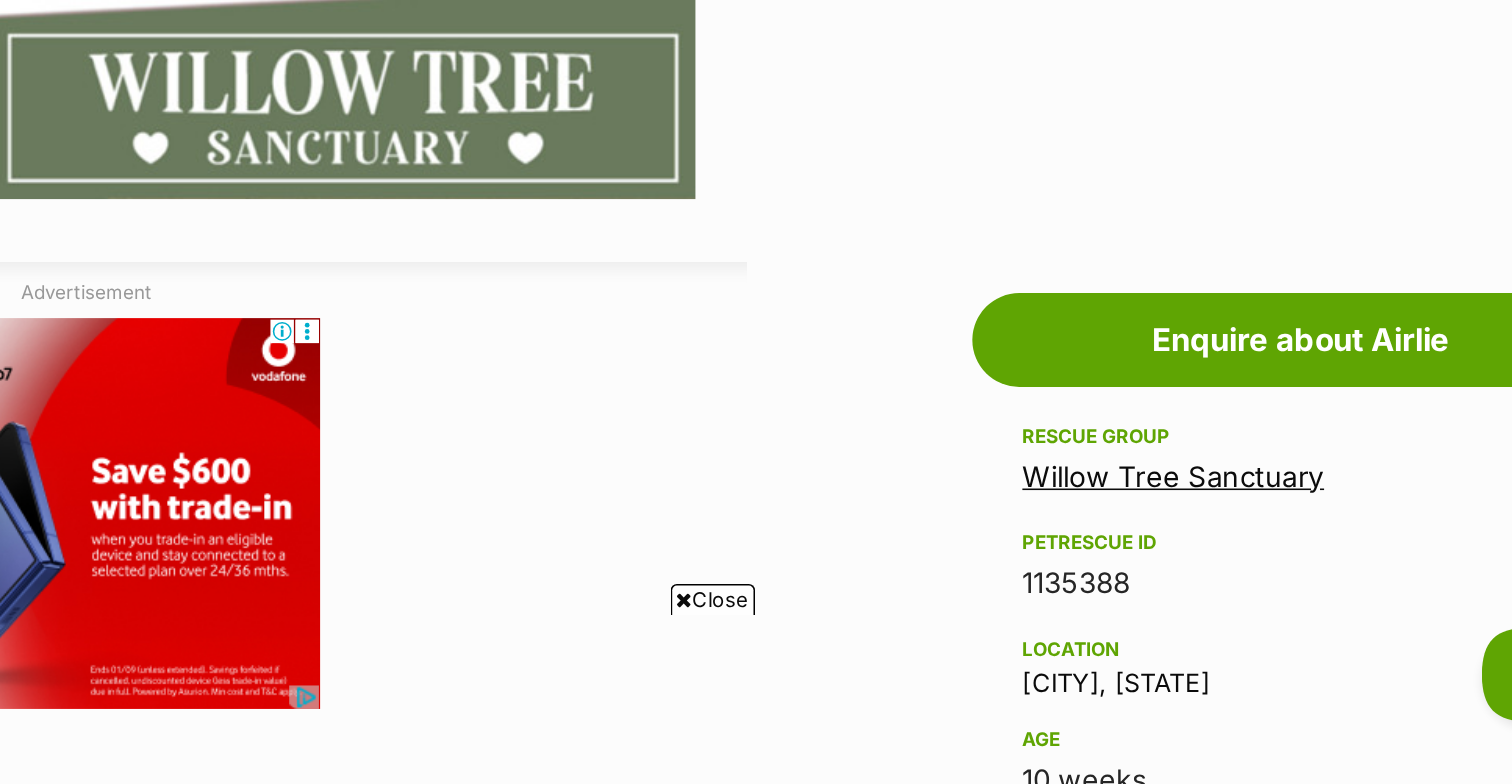 click on "Willow Tree Sanctuary" at bounding box center (1169, 587) 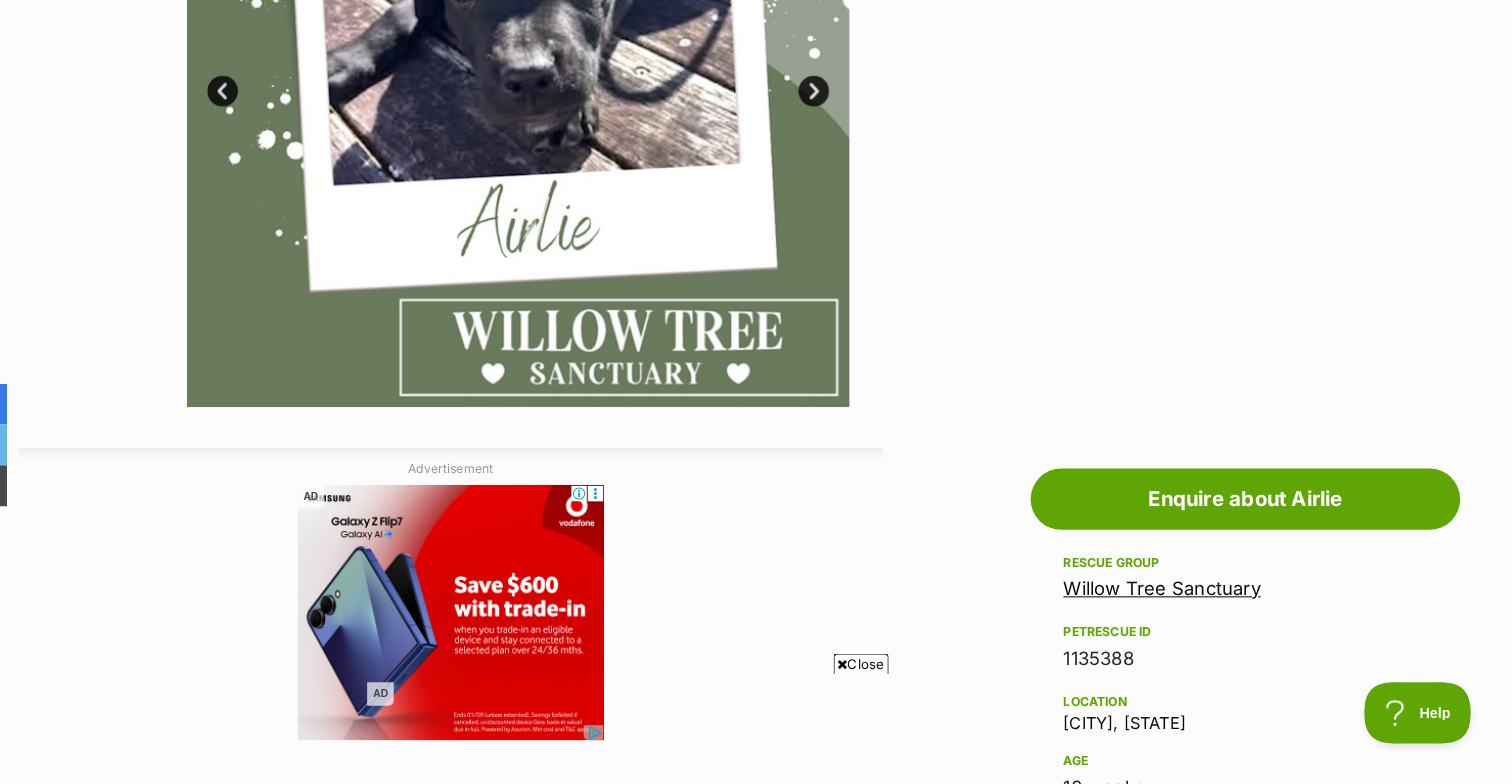 scroll, scrollTop: 648, scrollLeft: 0, axis: vertical 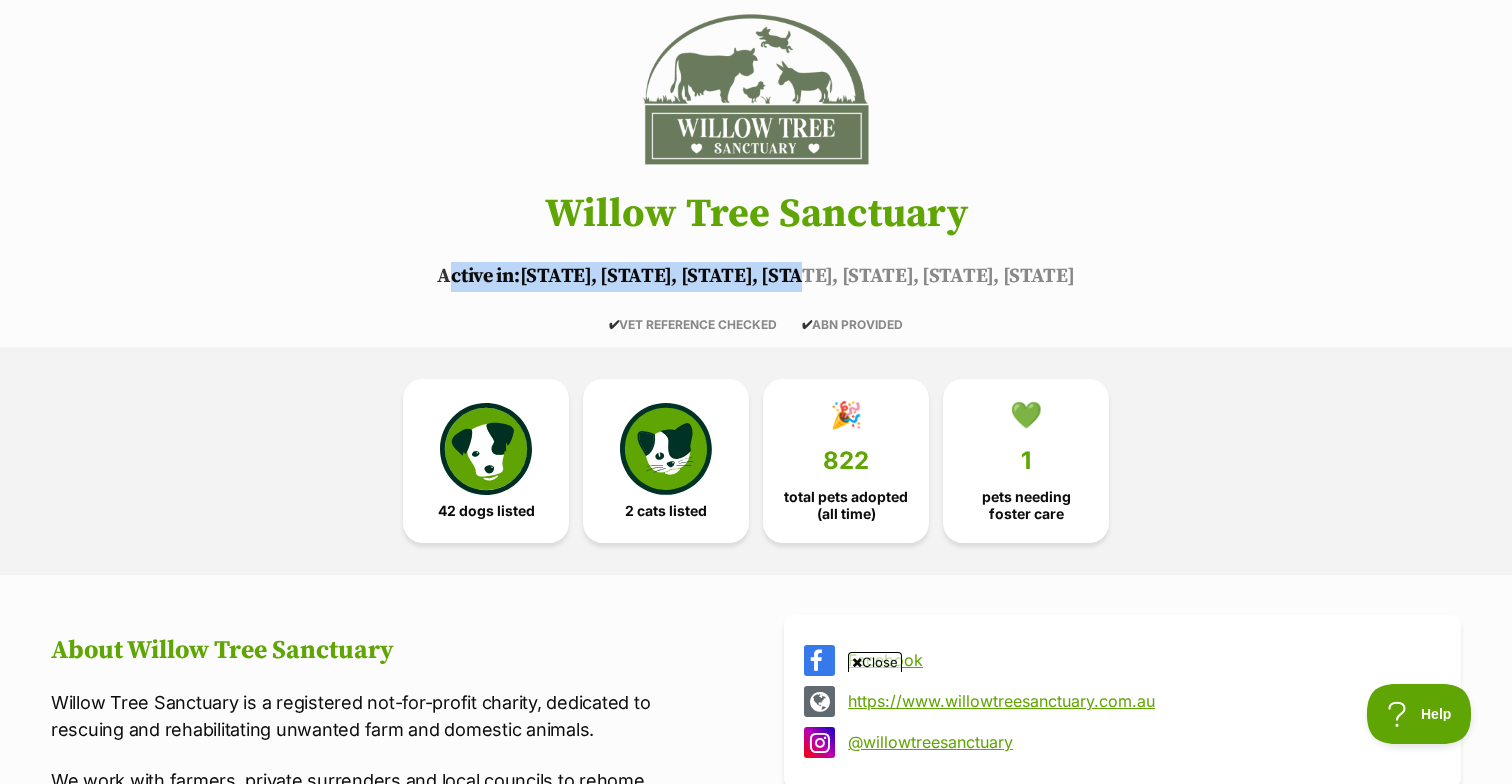 drag, startPoint x: 579, startPoint y: 279, endPoint x: 950, endPoint y: 279, distance: 371 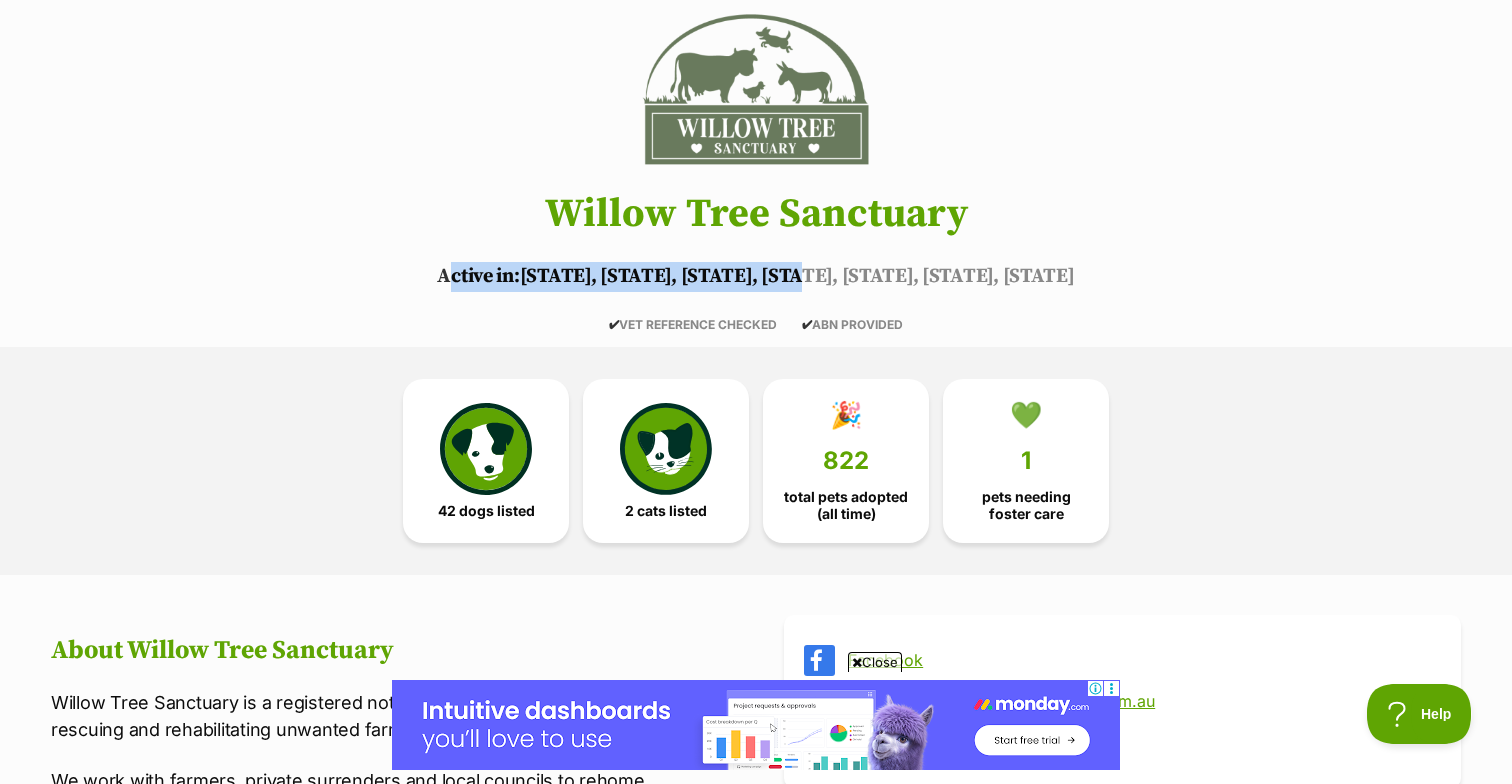 scroll, scrollTop: 0, scrollLeft: 0, axis: both 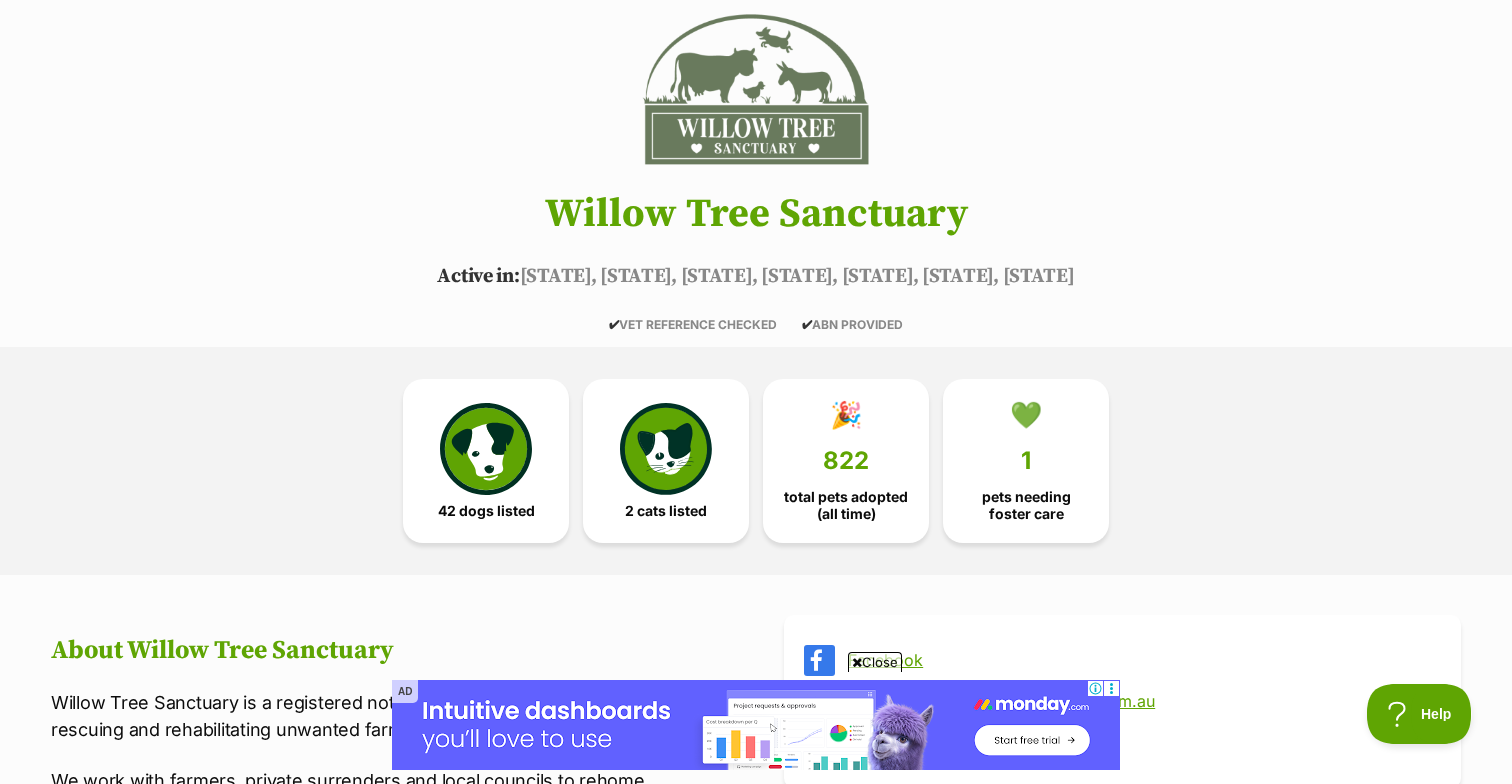 click on "42 dogs listed
2 cats listed
🎉
822
total pets adopted (all time)
💚
1
pets needing foster care" at bounding box center [756, 461] 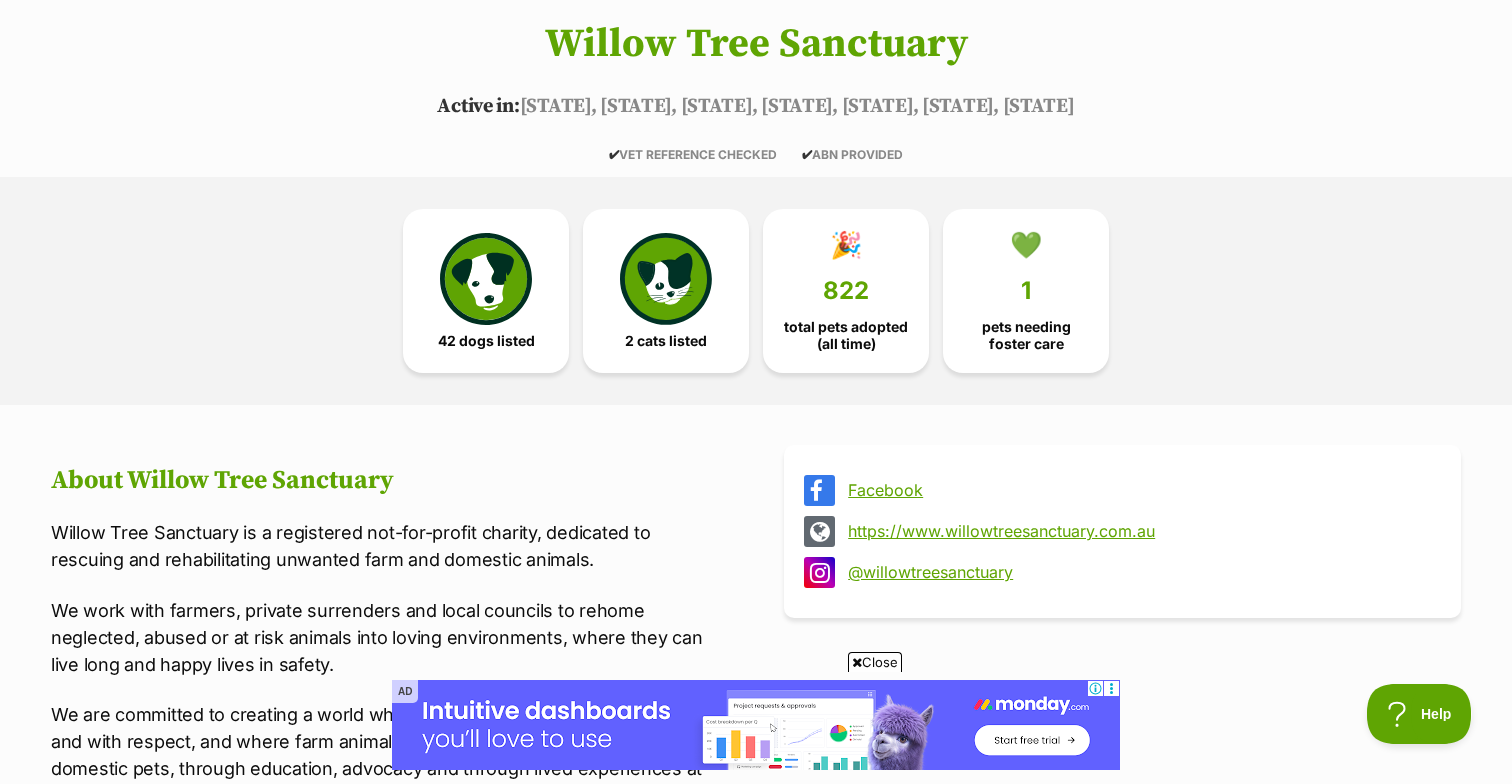 scroll, scrollTop: 349, scrollLeft: 0, axis: vertical 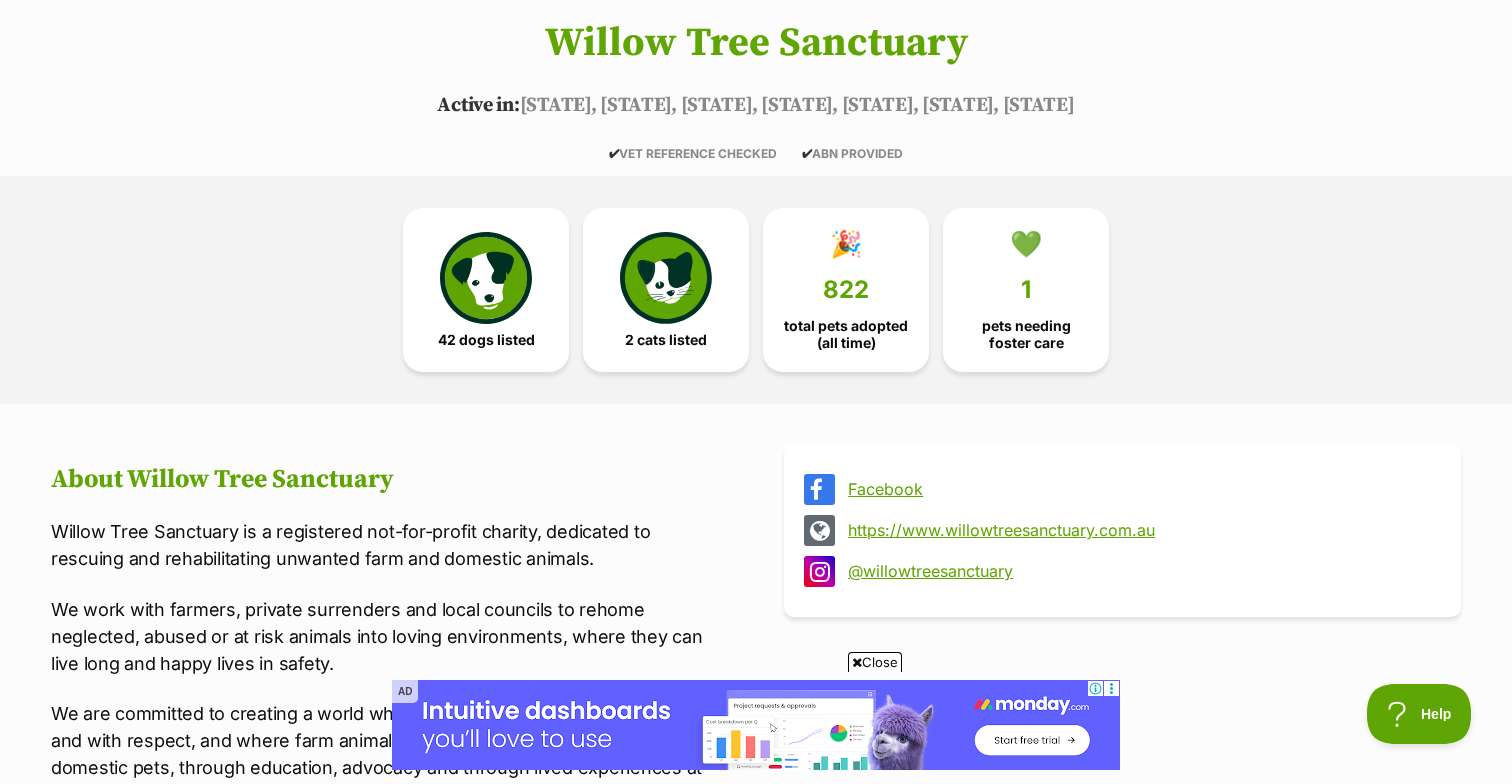 click on "@willowtreesanctuary" at bounding box center (1140, 571) 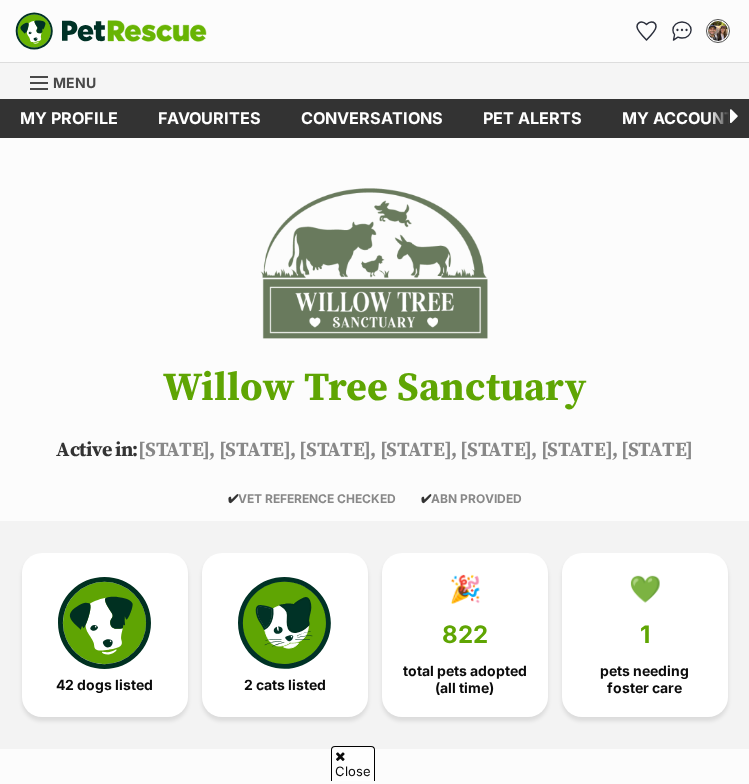 scroll, scrollTop: 349, scrollLeft: 0, axis: vertical 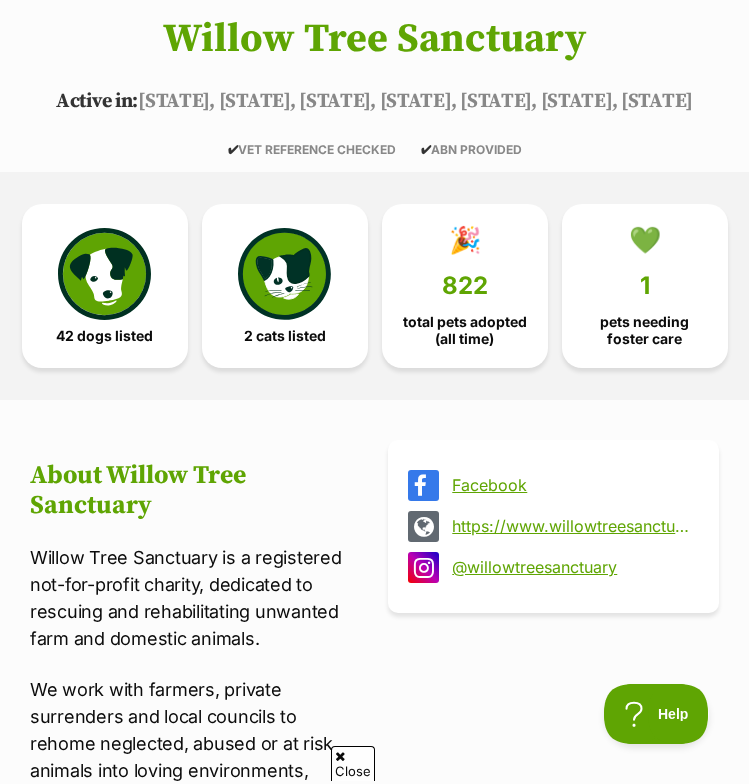 click on "Willow Tree Sanctuary" at bounding box center (374, 39) 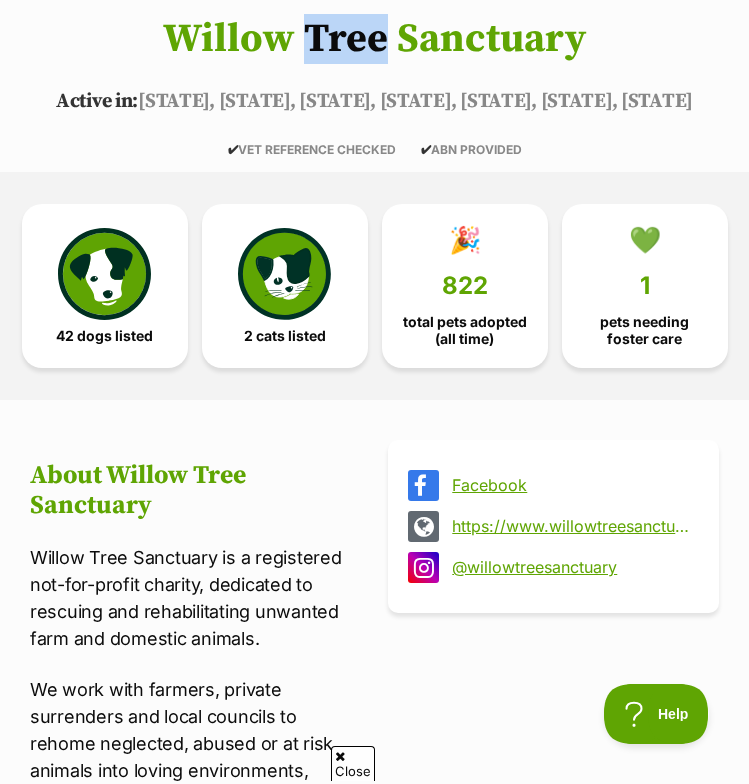 click on "Willow Tree Sanctuary" at bounding box center (374, 39) 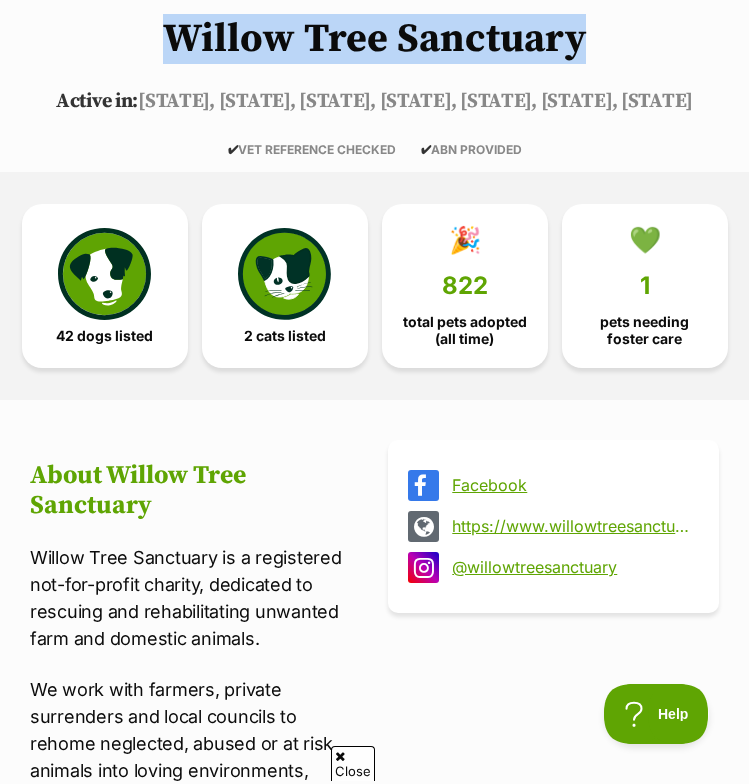 click on "Willow Tree Sanctuary" at bounding box center (374, 39) 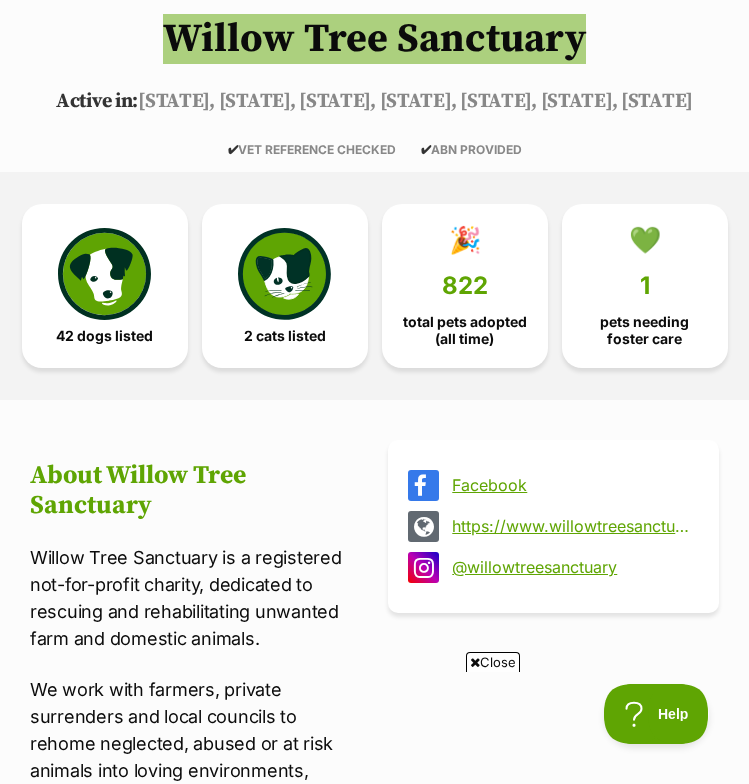 scroll, scrollTop: 0, scrollLeft: 0, axis: both 